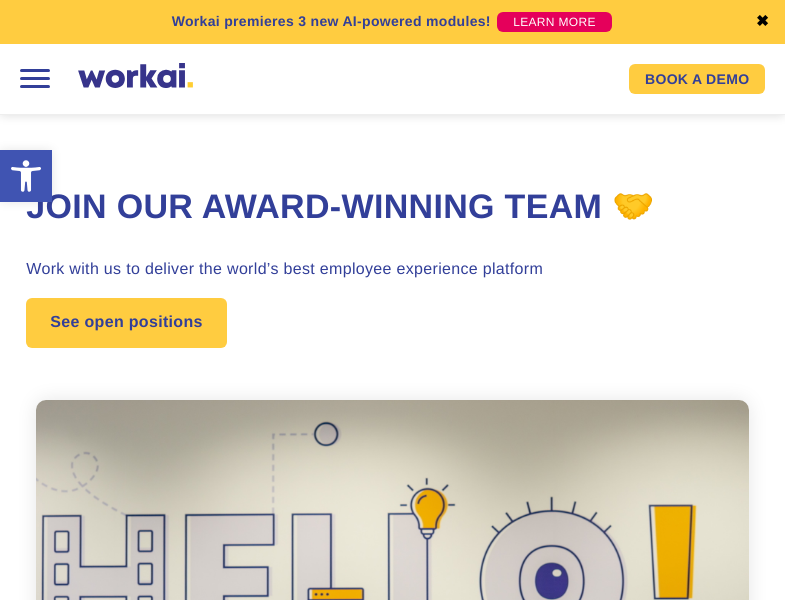scroll, scrollTop: 1723, scrollLeft: 0, axis: vertical 